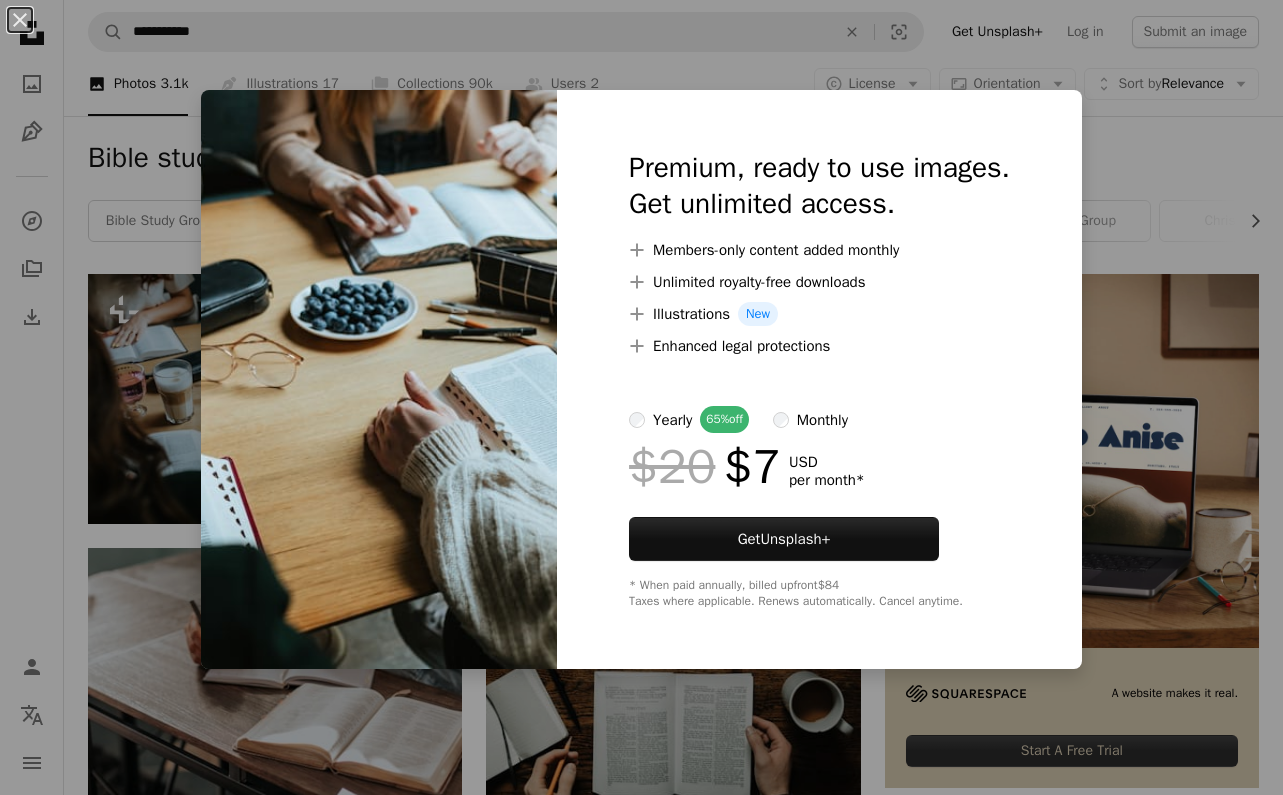 scroll, scrollTop: 0, scrollLeft: 0, axis: both 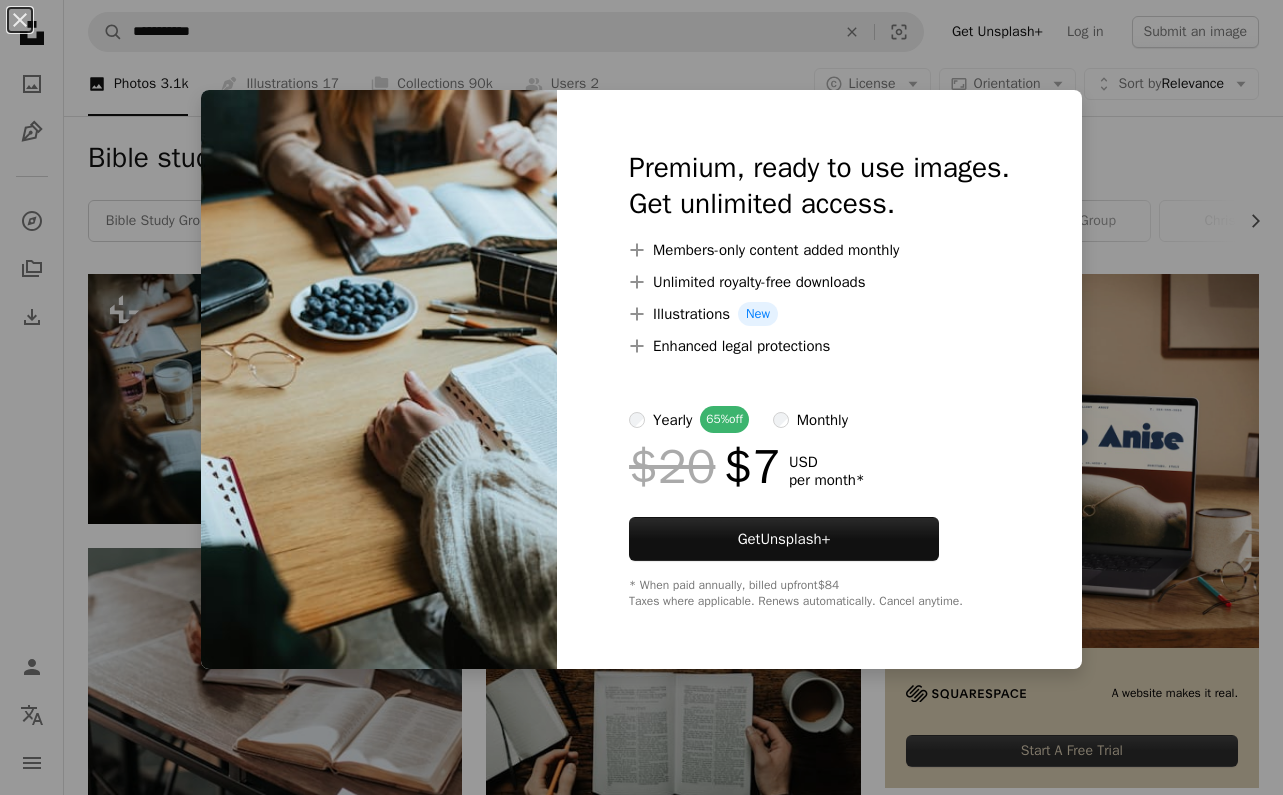 click on "An X shape Premium, ready to use images. Get unlimited access. A plus sign Members-only content added monthly A plus sign Unlimited royalty-free downloads A plus sign Illustrations  New A plus sign Enhanced legal protections yearly 65%  off monthly $20   $7 USD per month * Get  Unsplash+ * When paid annually, billed upfront  $84 Taxes where applicable. Renews automatically. Cancel anytime." at bounding box center [641, 397] 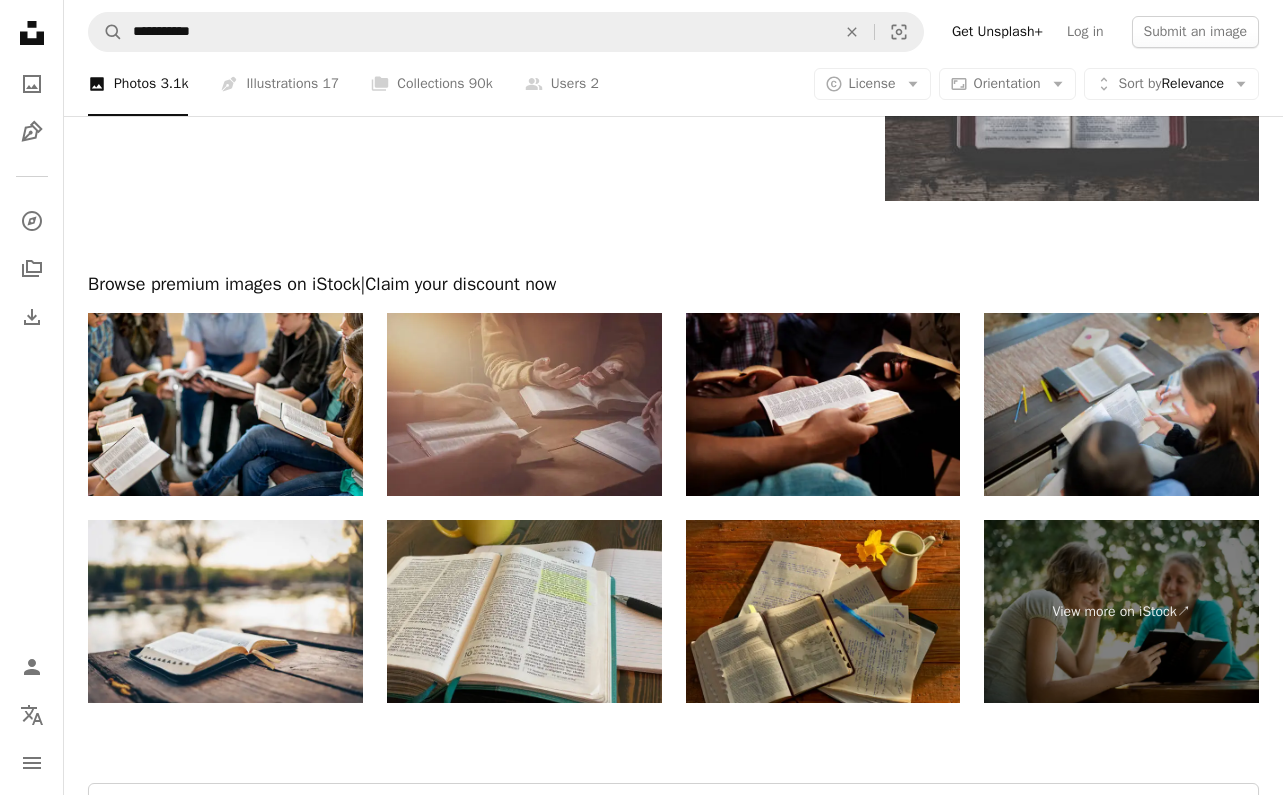 scroll, scrollTop: 2887, scrollLeft: 0, axis: vertical 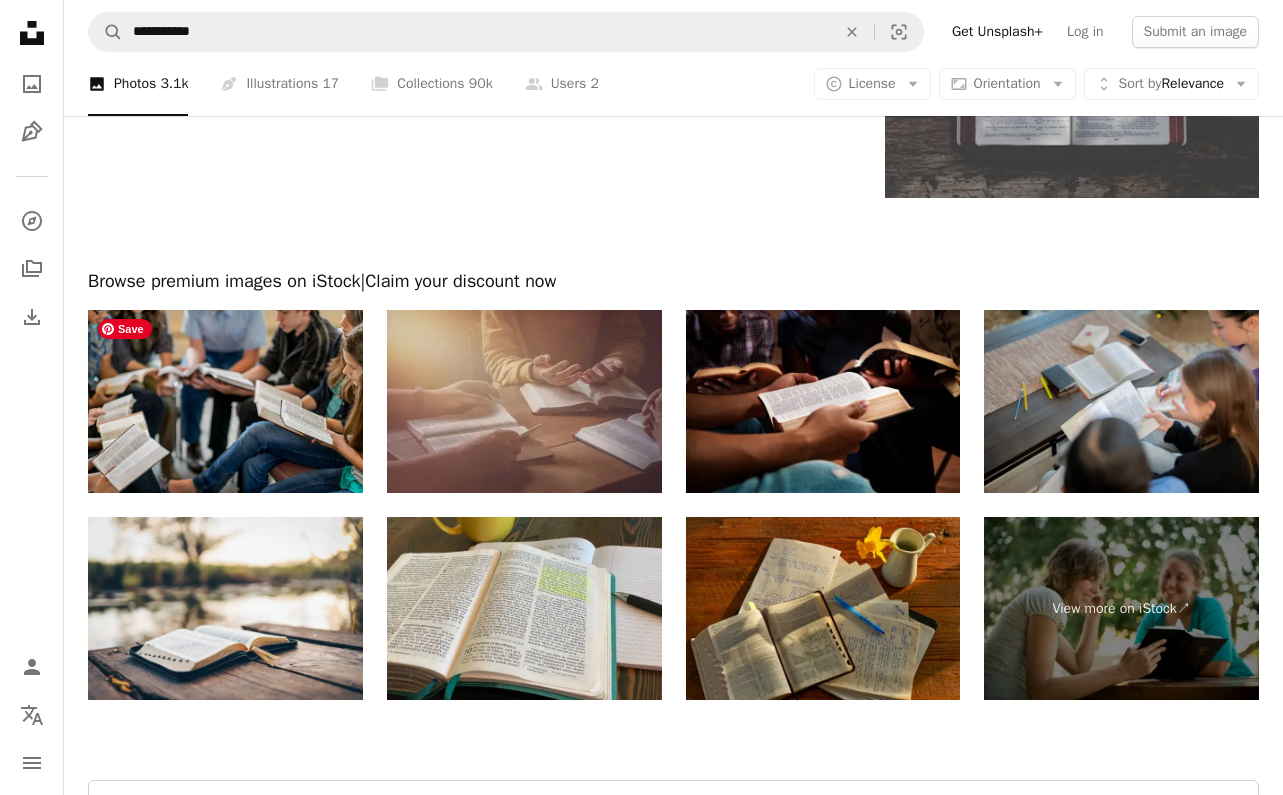 click at bounding box center (225, 401) 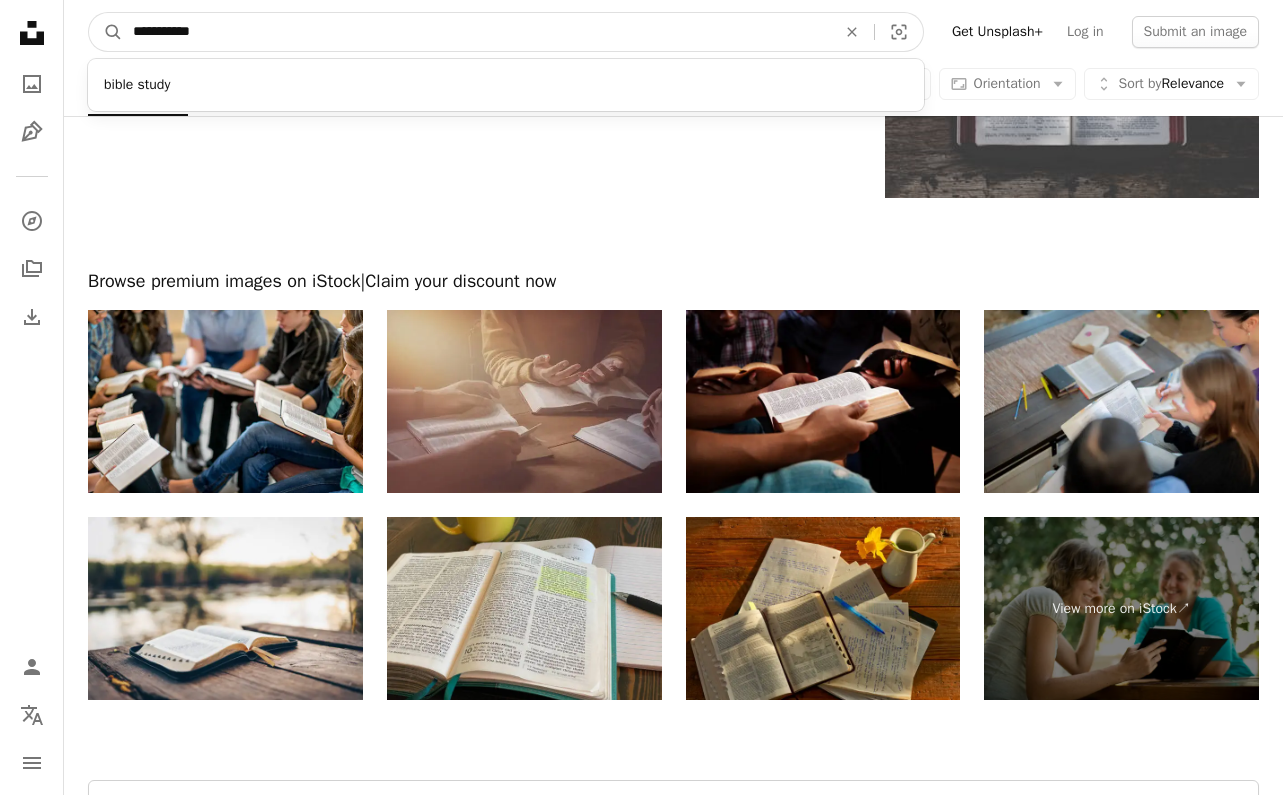 drag, startPoint x: 166, startPoint y: 30, endPoint x: 131, endPoint y: 27, distance: 35.128338 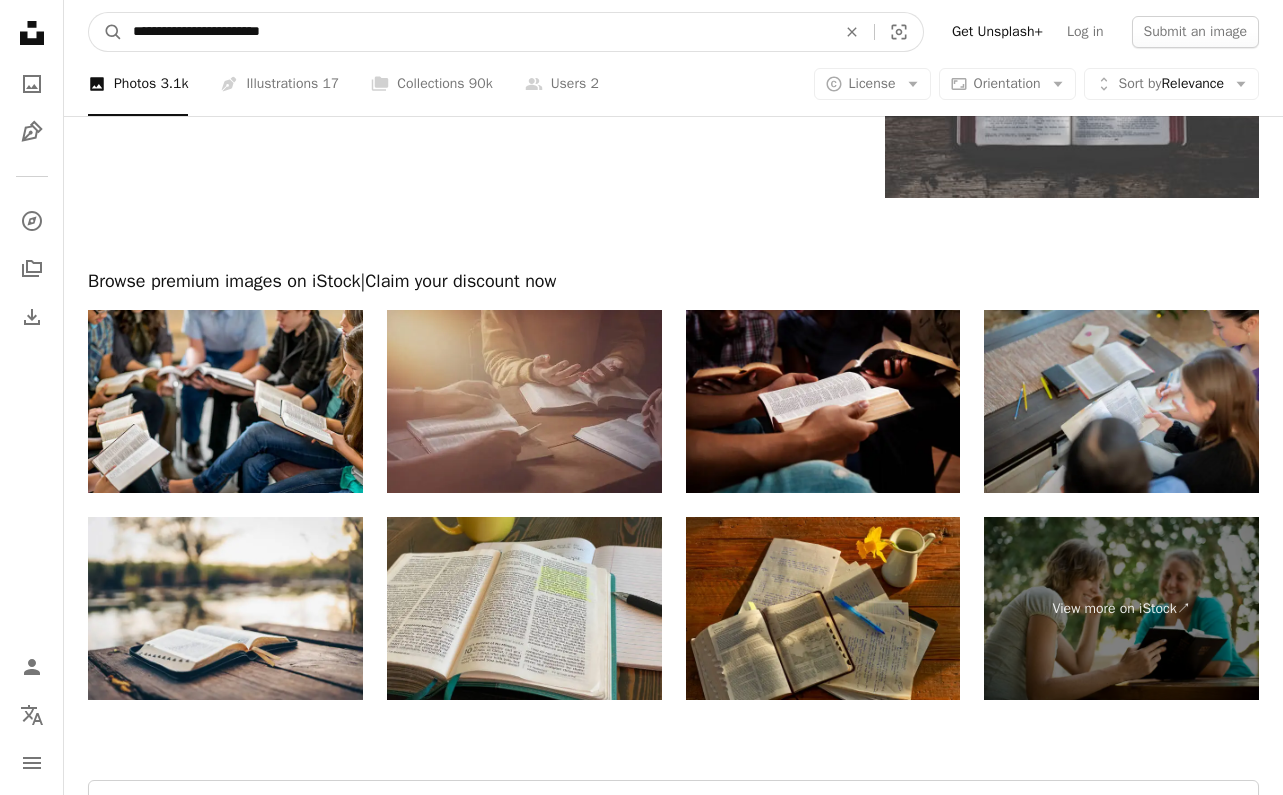 drag, startPoint x: 319, startPoint y: 42, endPoint x: 265, endPoint y: 35, distance: 54.451813 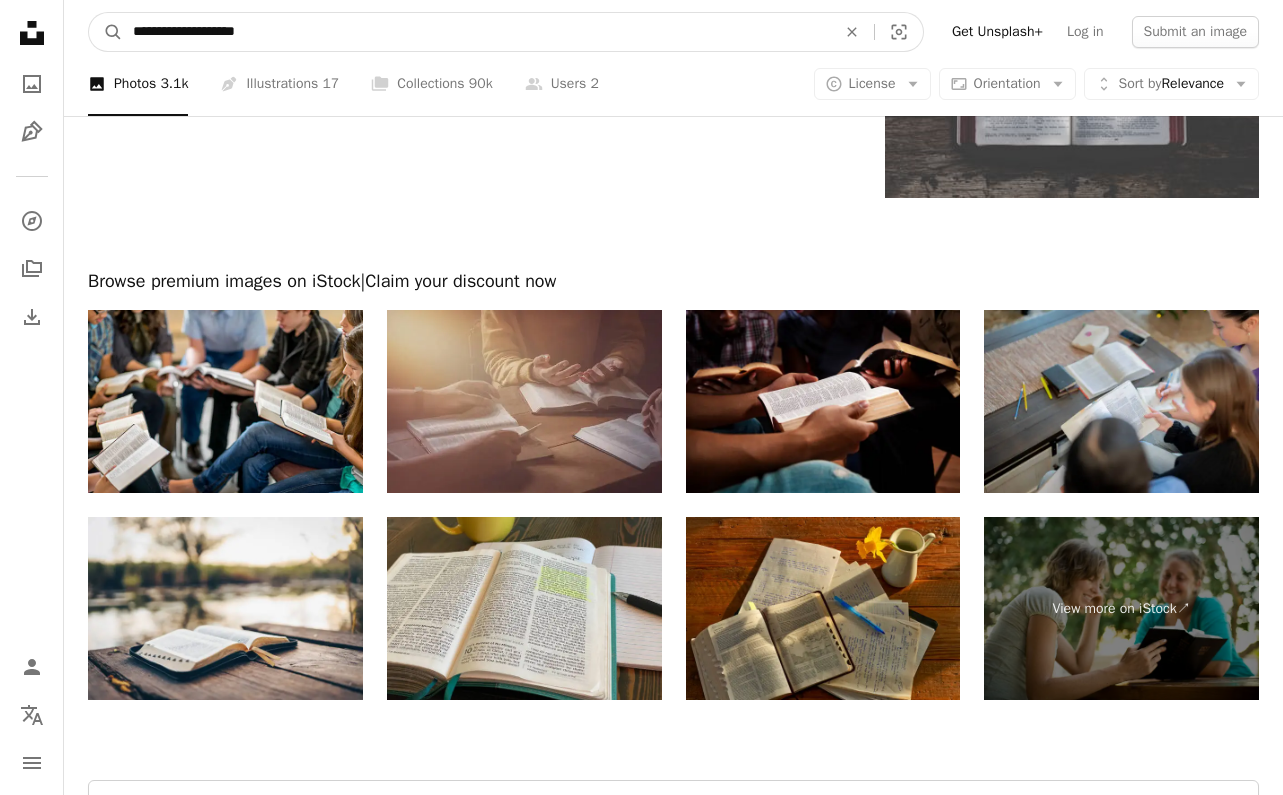 type on "**********" 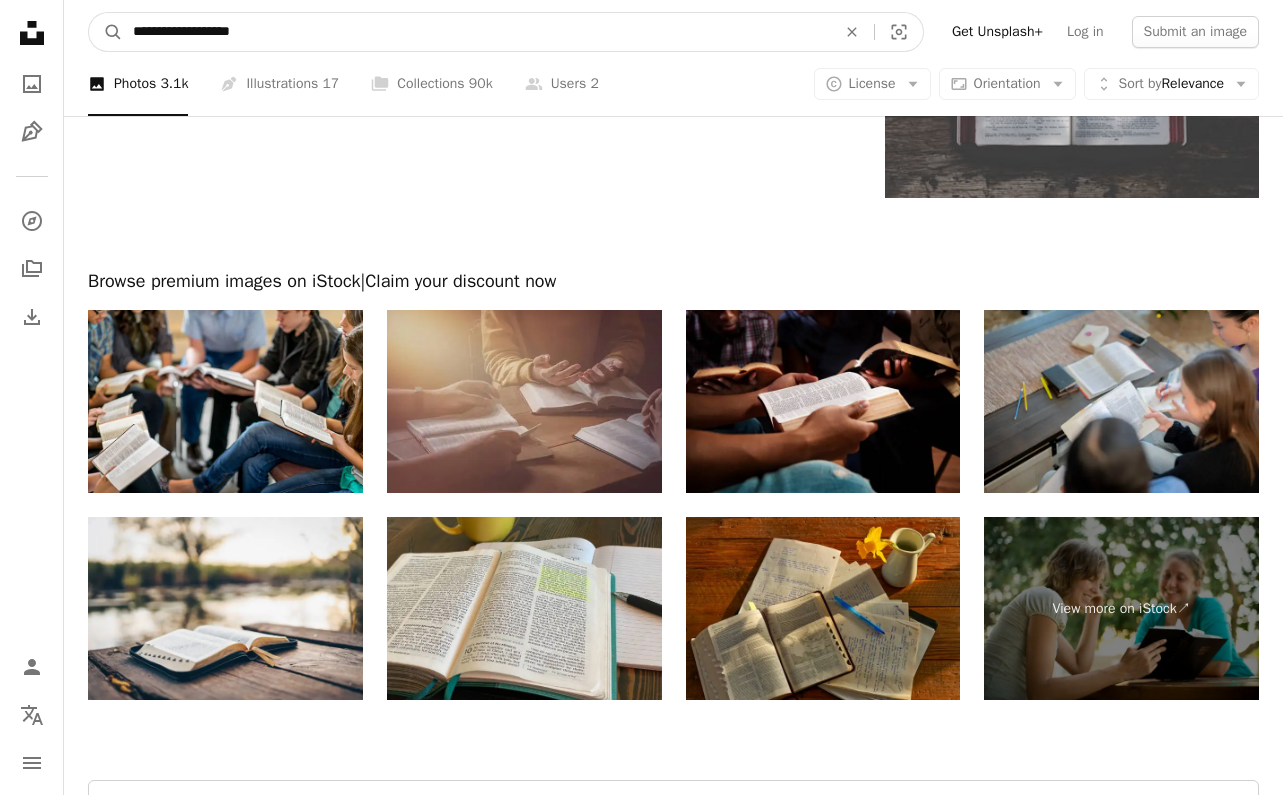 click on "A magnifying glass" at bounding box center [106, 32] 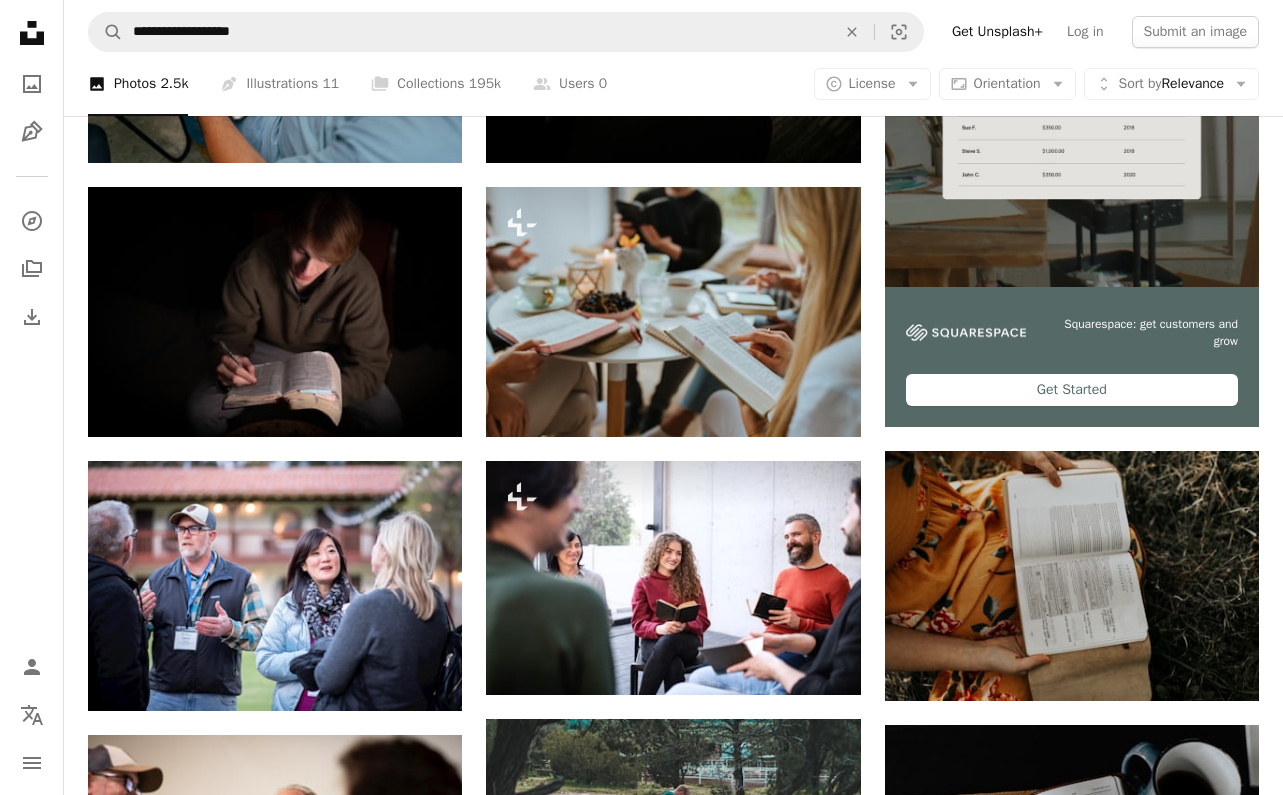scroll, scrollTop: 335, scrollLeft: 0, axis: vertical 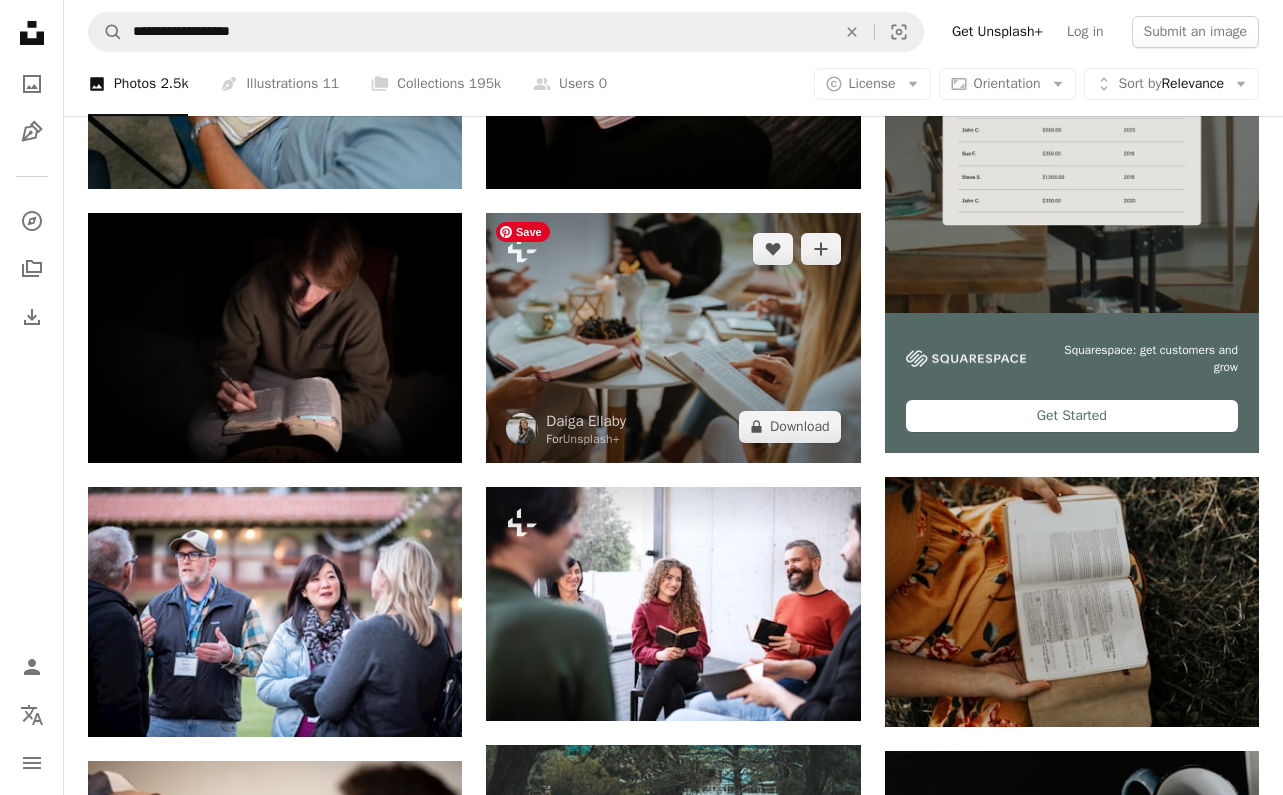 click at bounding box center (673, 338) 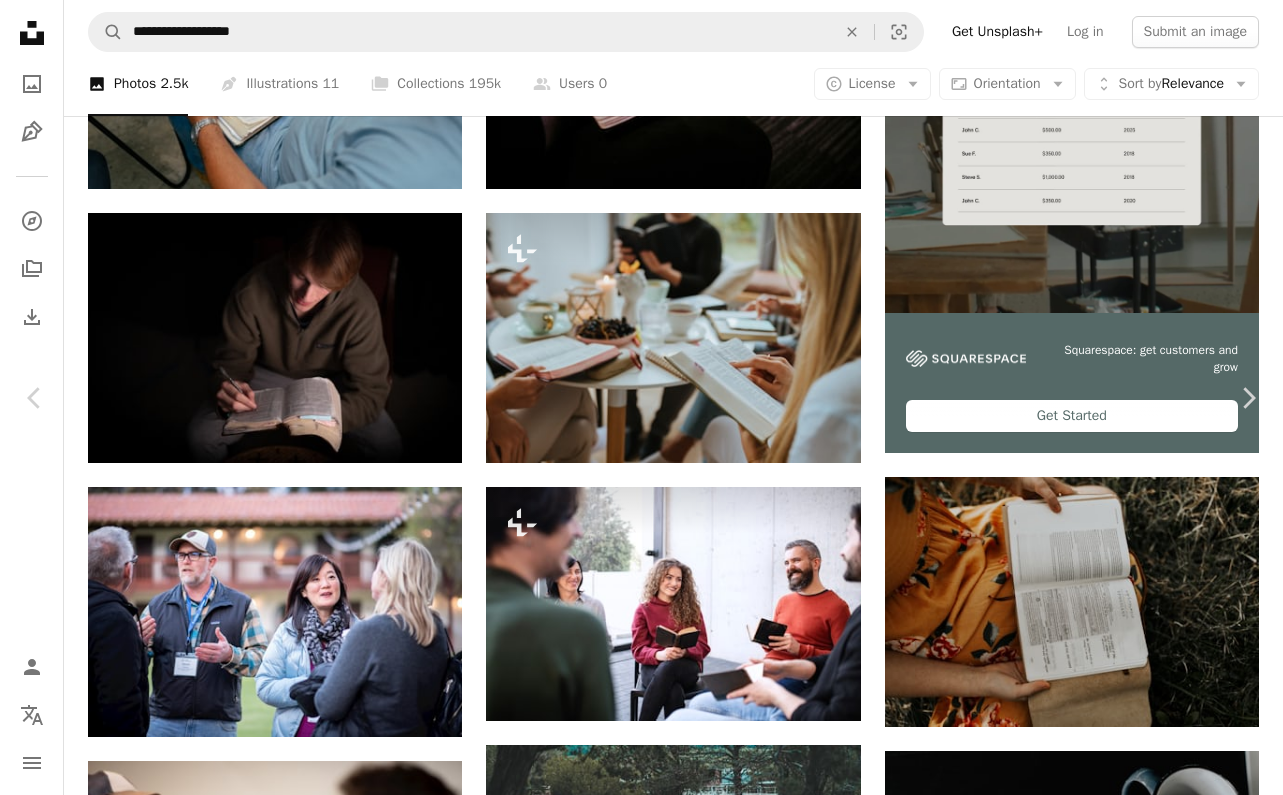 click on "A lock   Download" at bounding box center (1122, 3286) 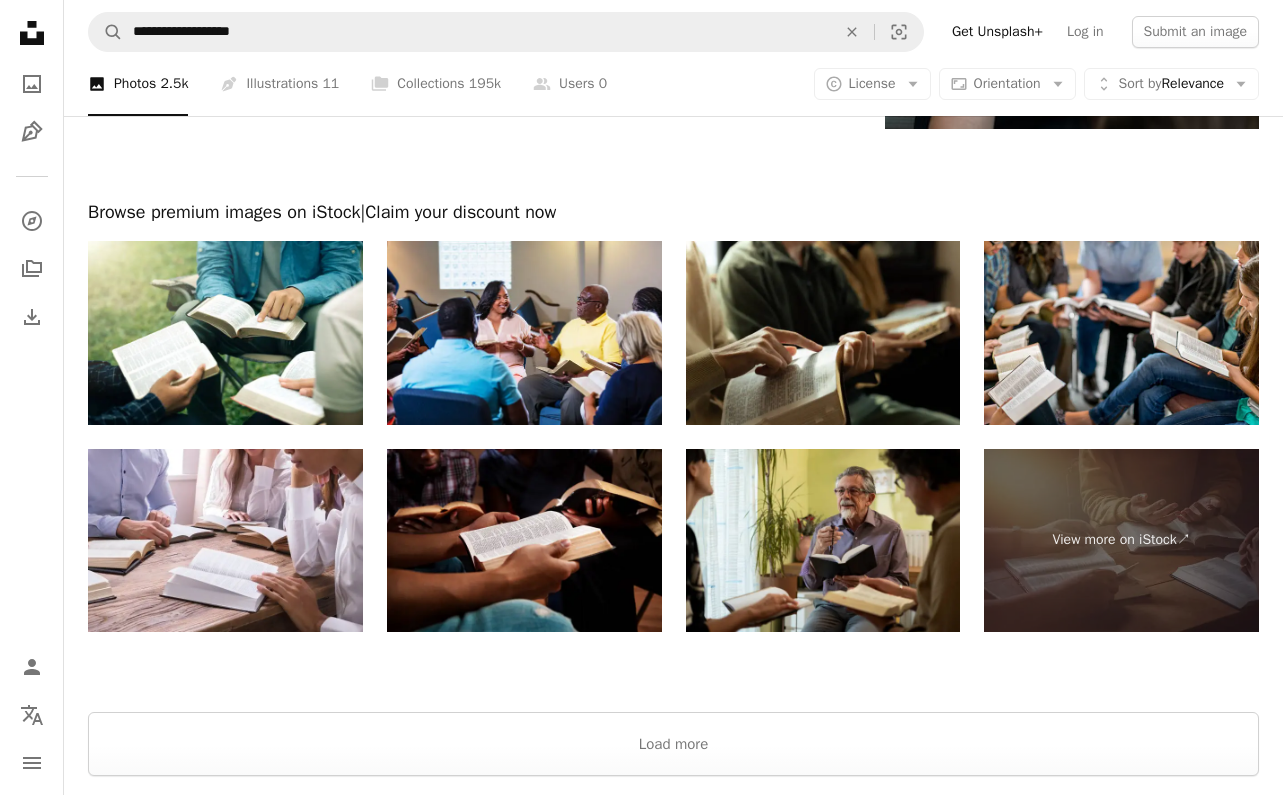 scroll, scrollTop: 2667, scrollLeft: 0, axis: vertical 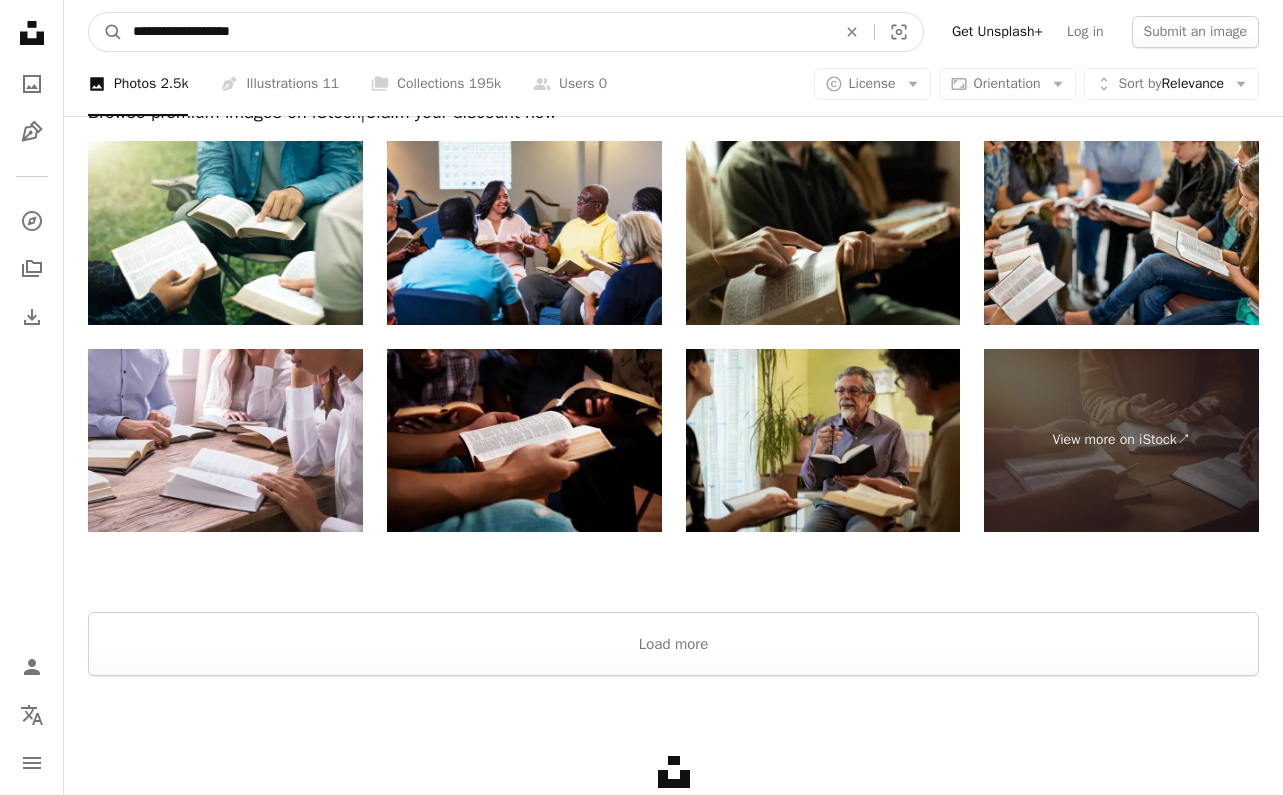drag, startPoint x: 280, startPoint y: 23, endPoint x: 79, endPoint y: 23, distance: 201 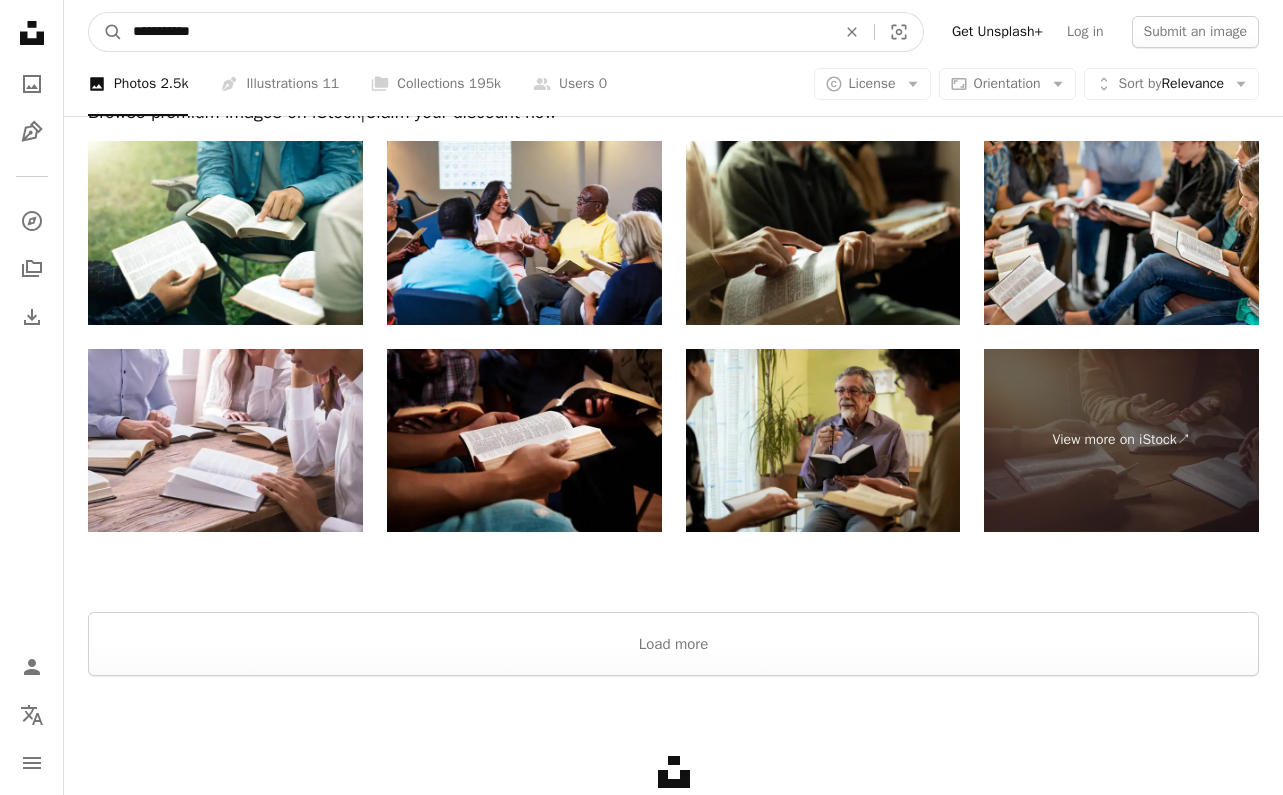 type on "**********" 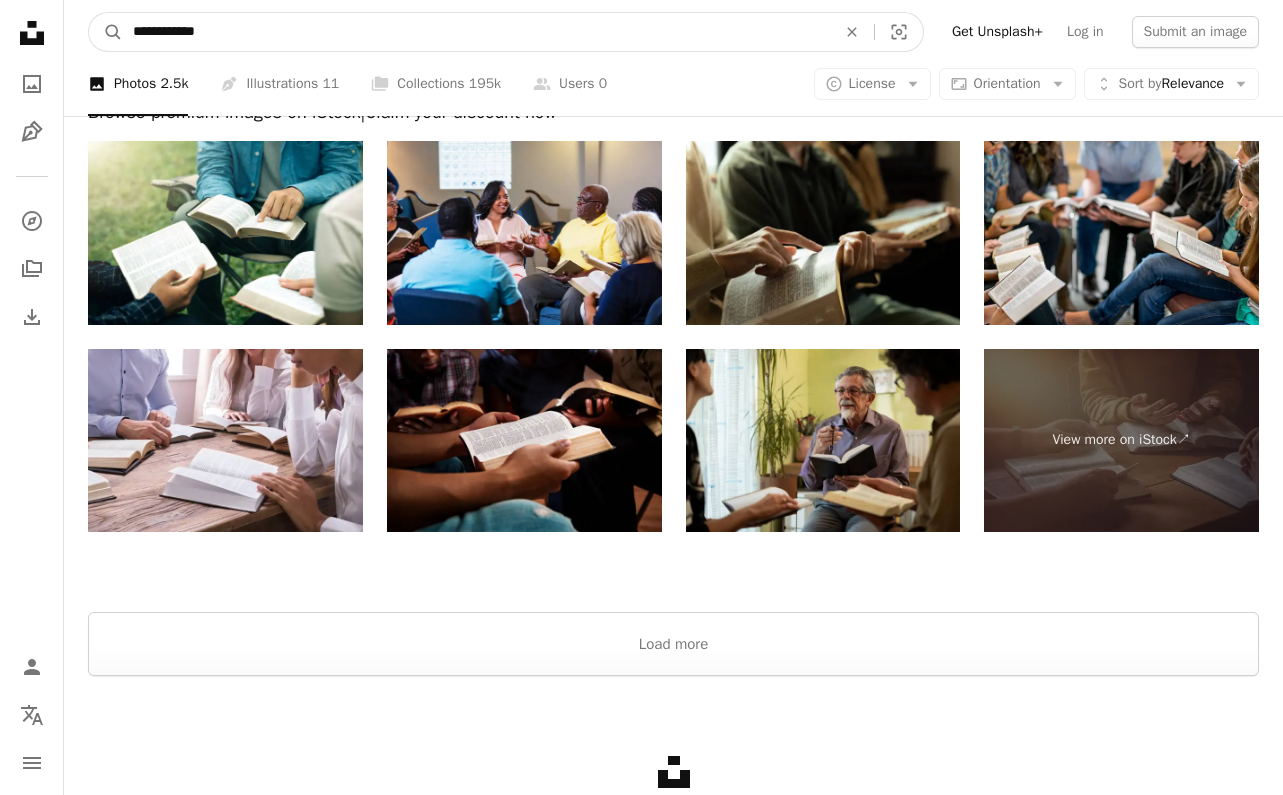 click on "A magnifying glass" at bounding box center [106, 32] 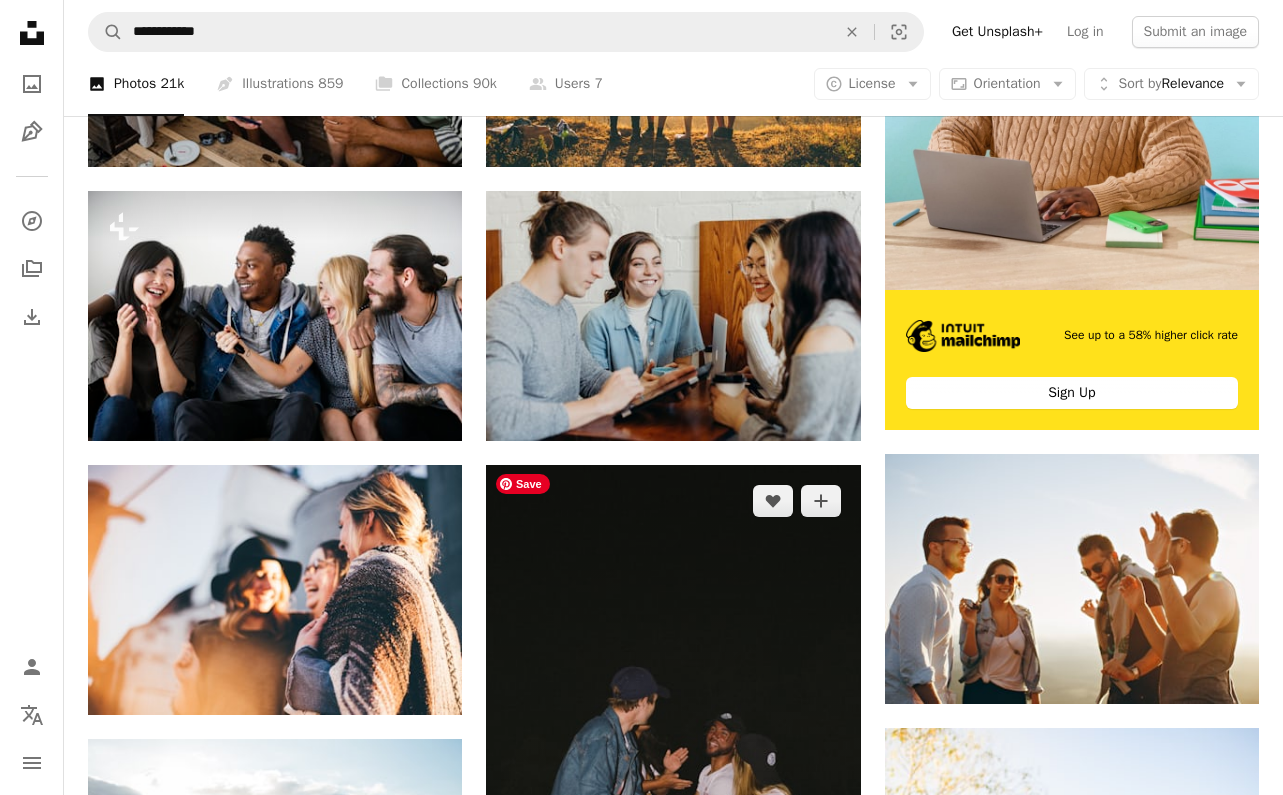 scroll, scrollTop: 0, scrollLeft: 0, axis: both 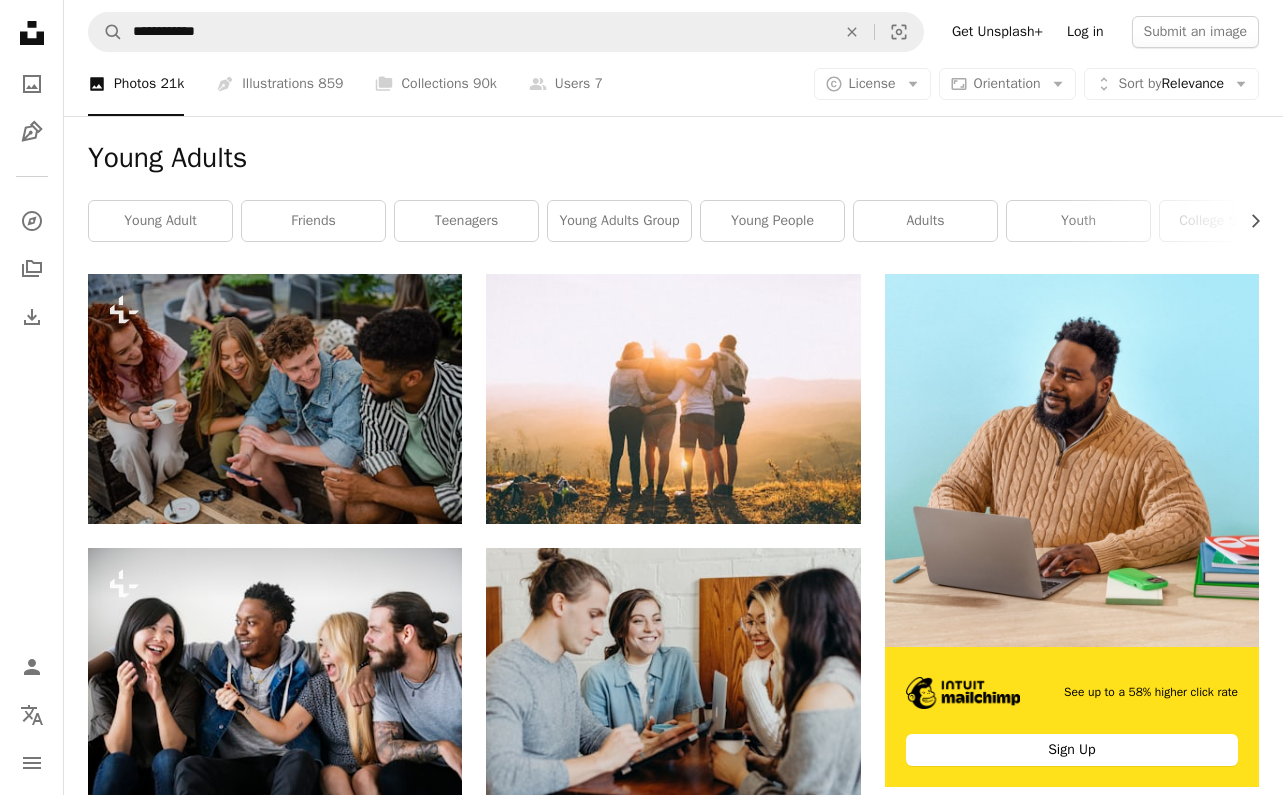 click on "Log in" at bounding box center [1085, 32] 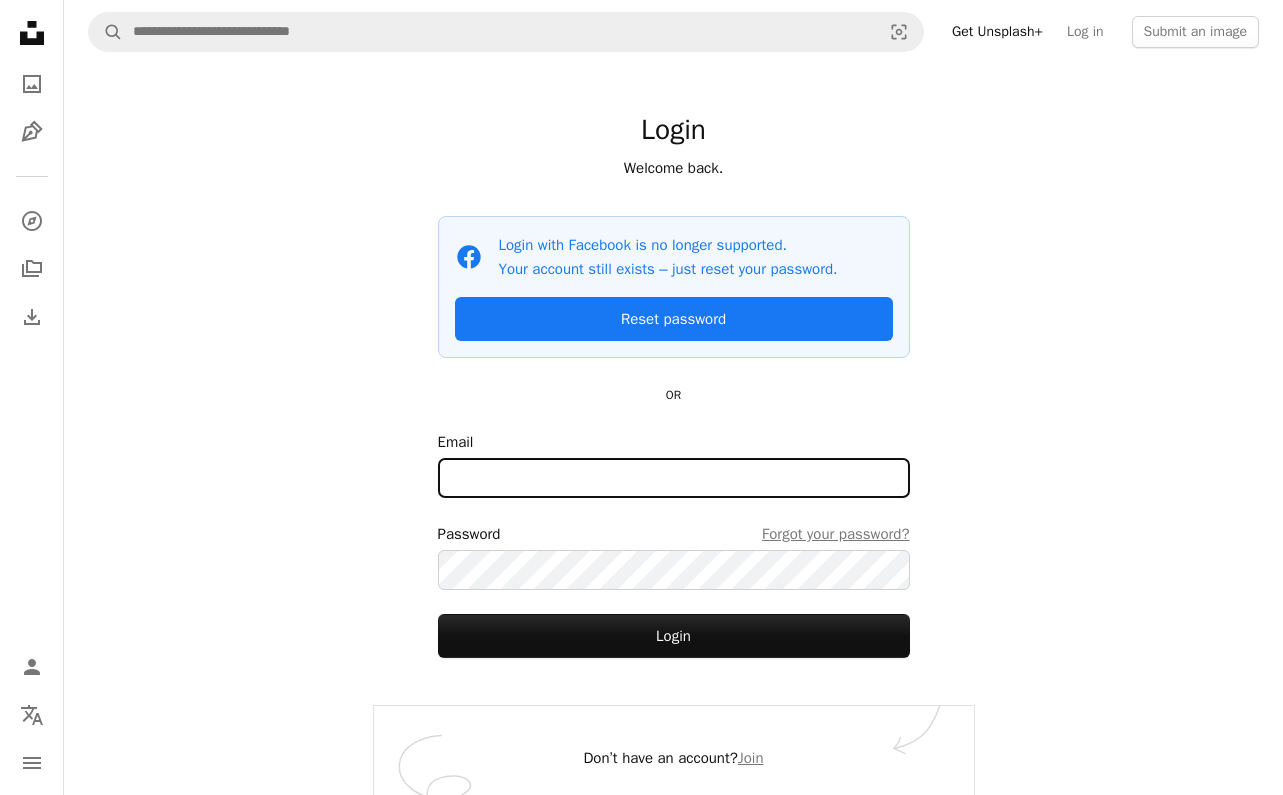 click on "Email" at bounding box center [674, 478] 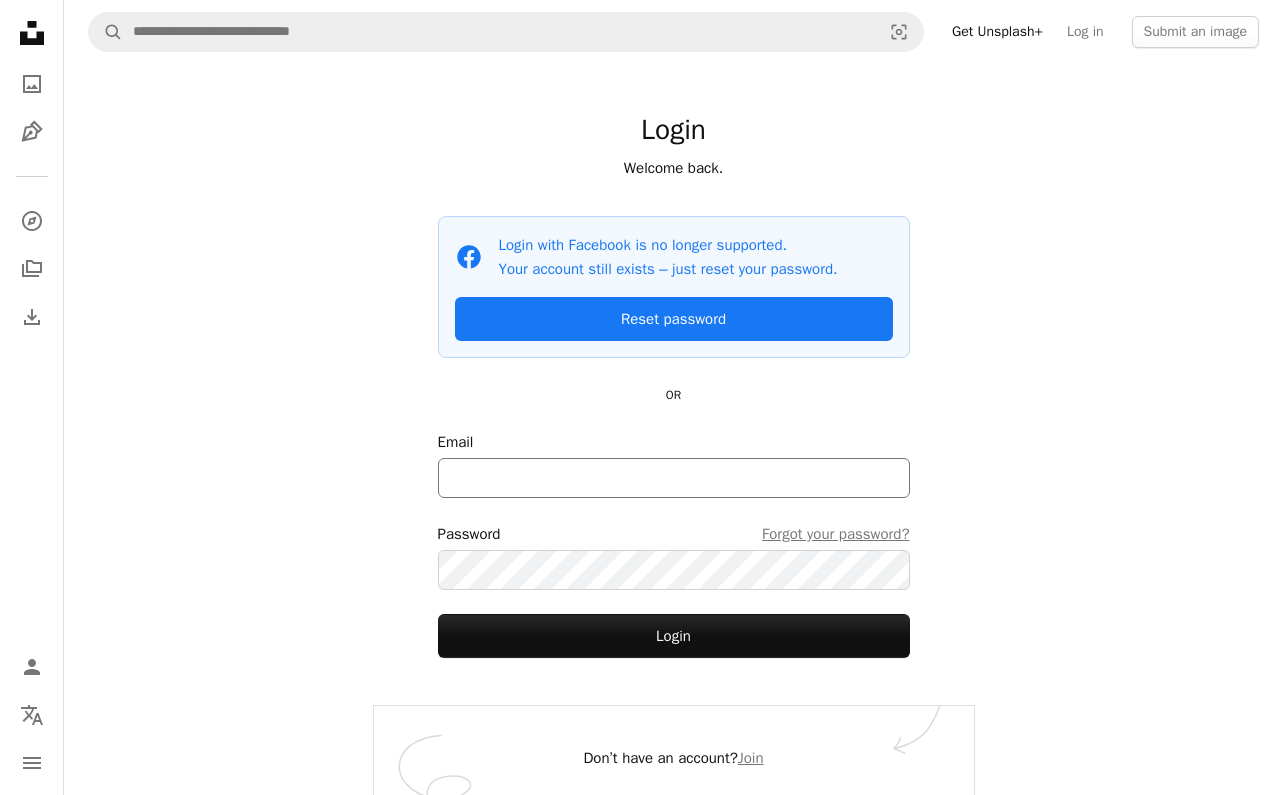 click on "Email" at bounding box center [674, 478] 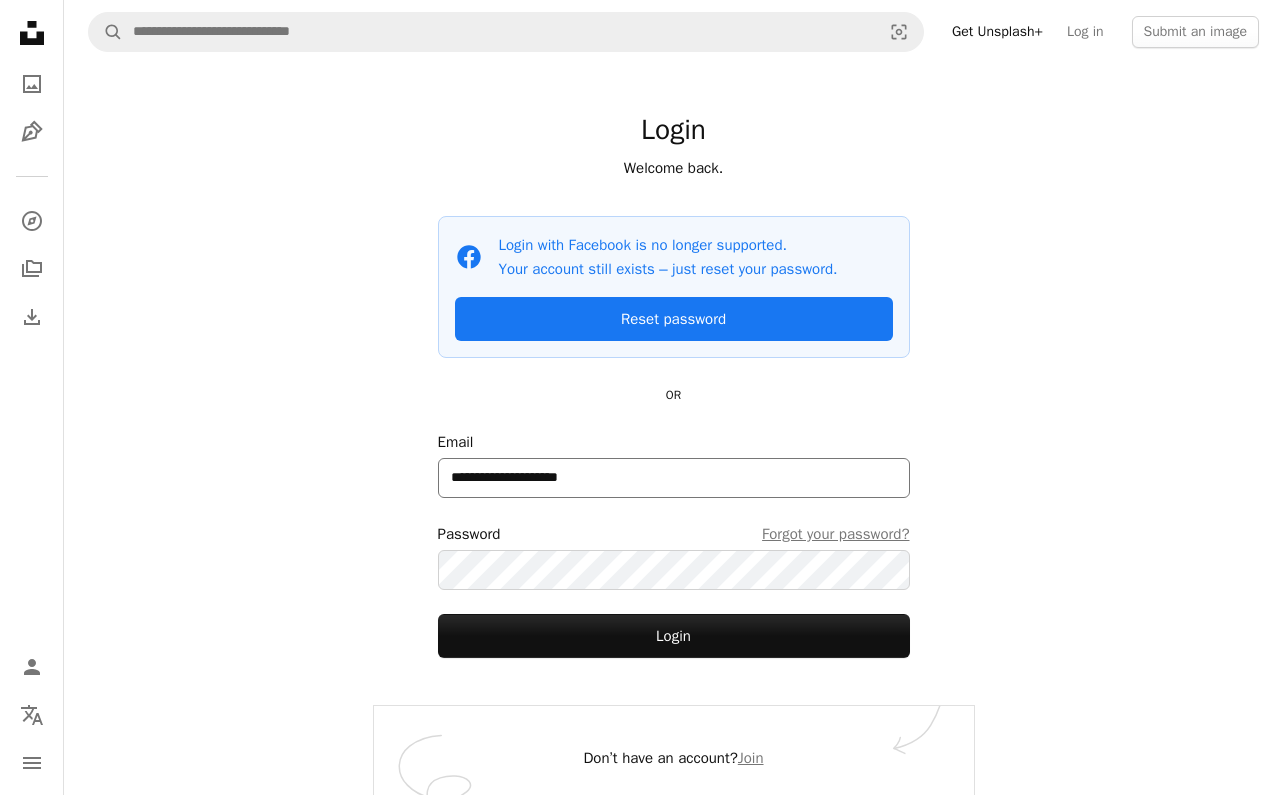 type on "**********" 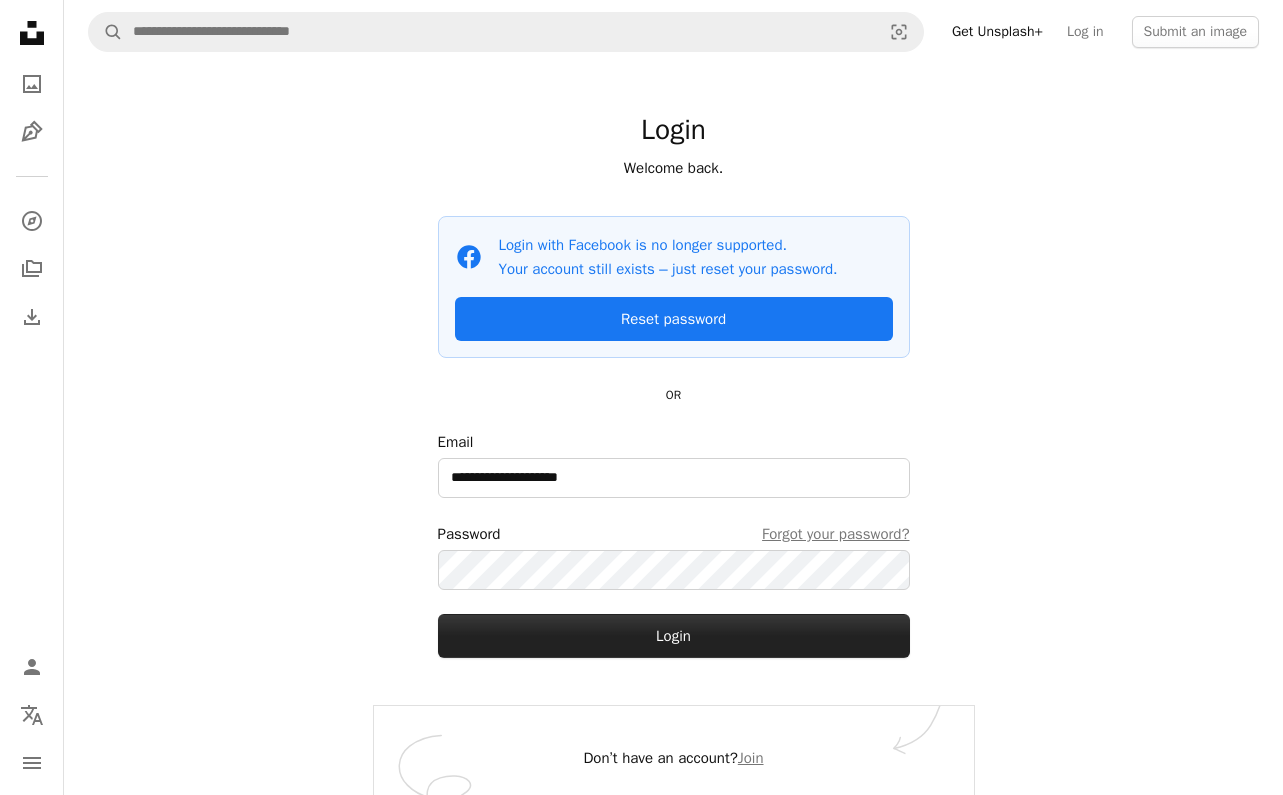 click on "Login" at bounding box center [674, 636] 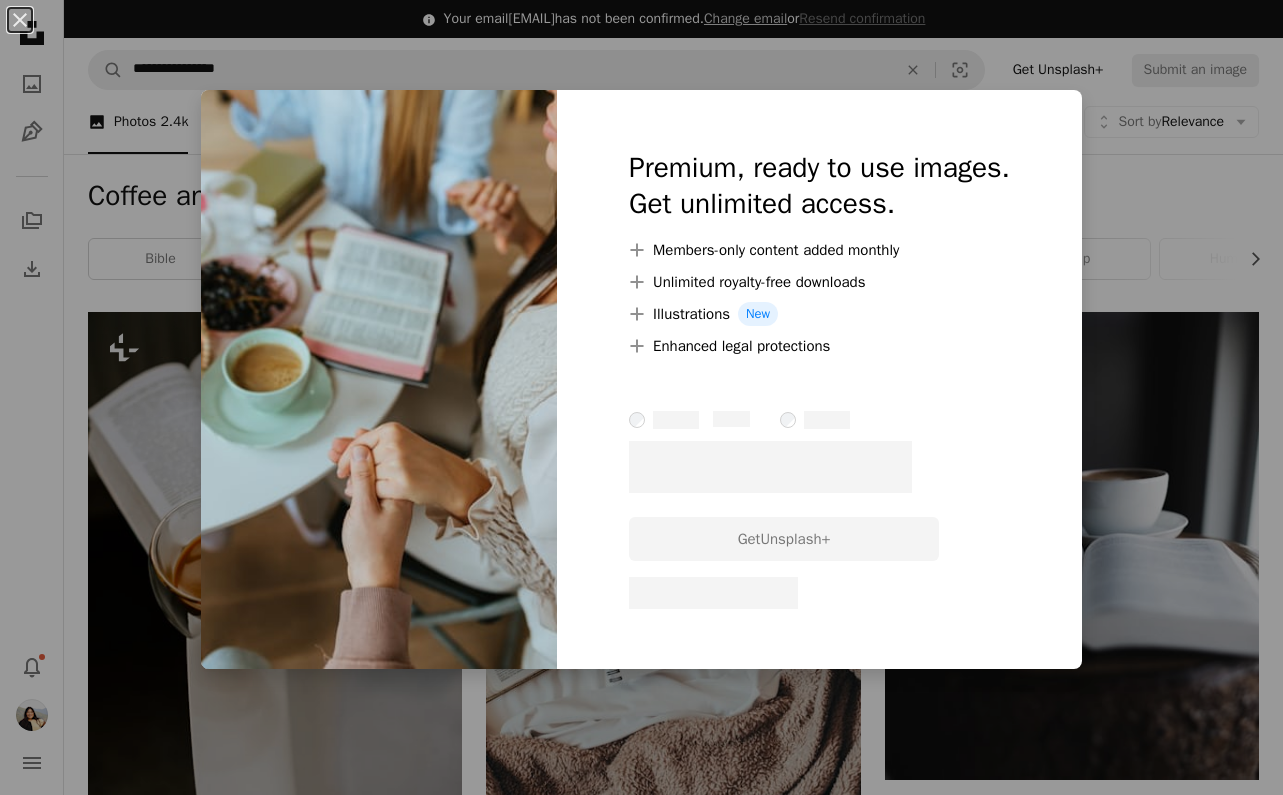 scroll, scrollTop: 789, scrollLeft: 0, axis: vertical 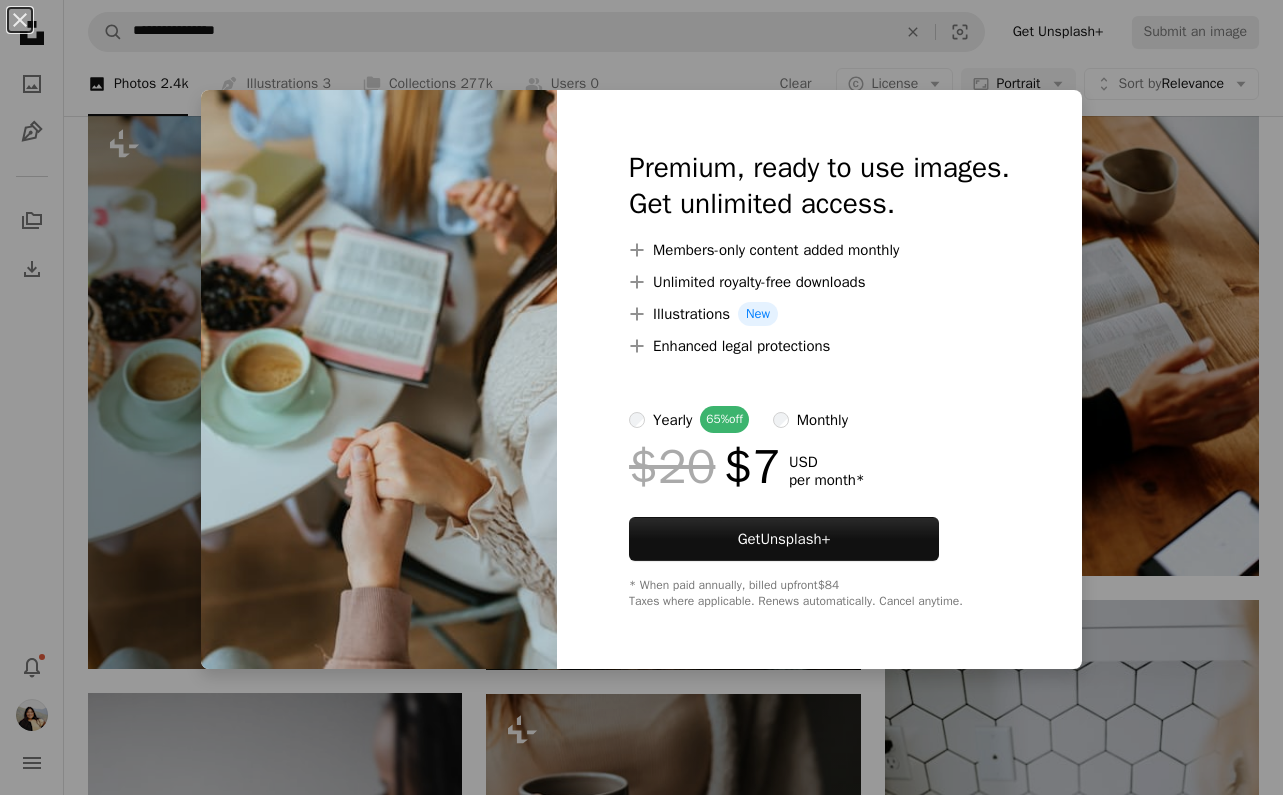 click on "monthly" at bounding box center (810, 419) 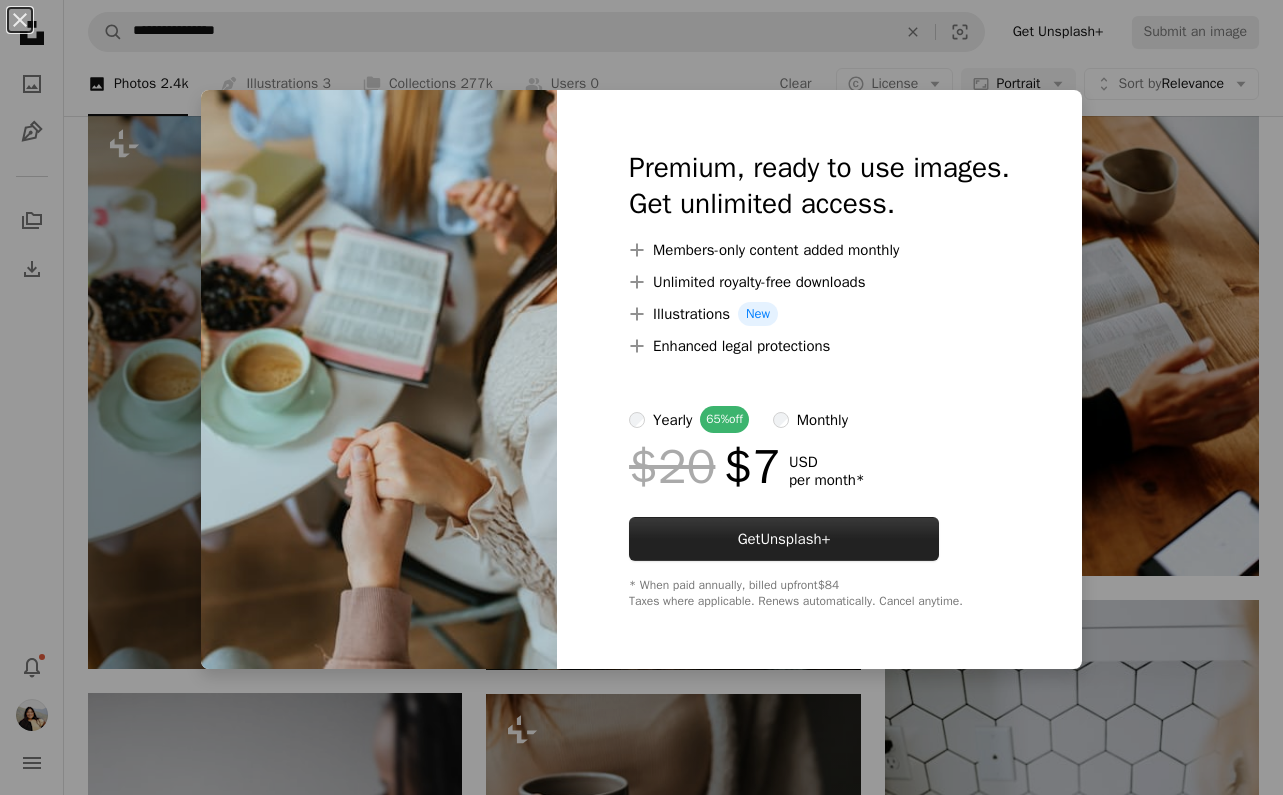 click on "Get  Unsplash+" at bounding box center (784, 539) 